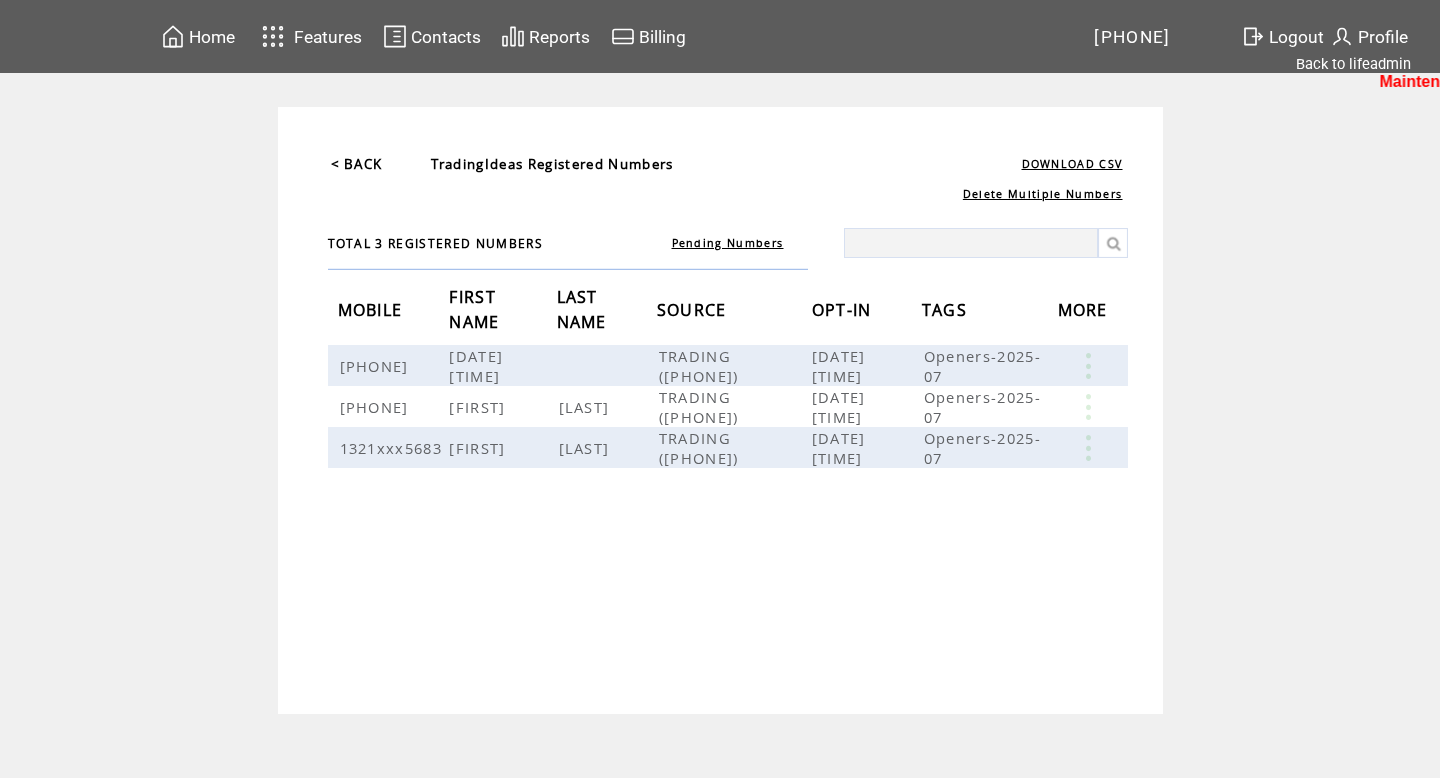scroll, scrollTop: 0, scrollLeft: 0, axis: both 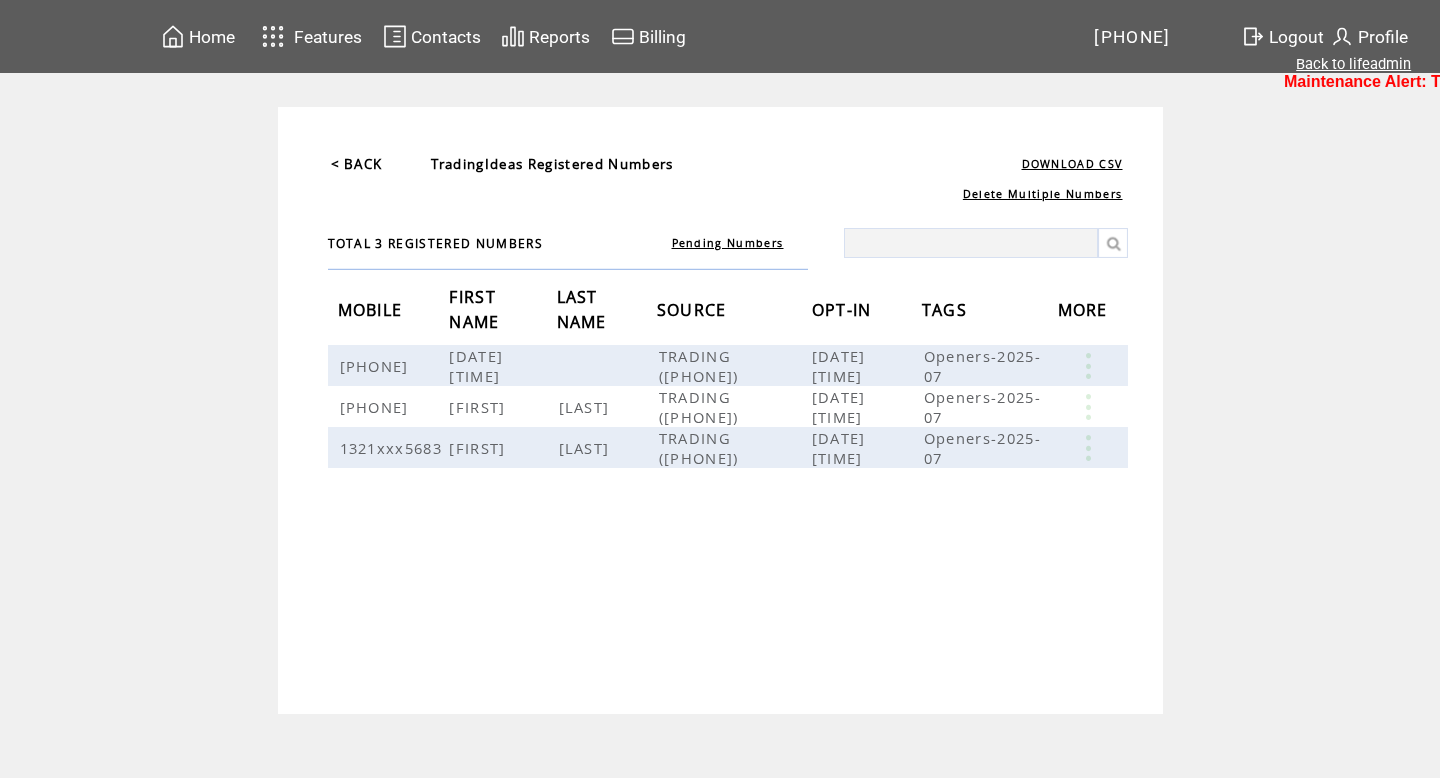 click on "Back to lifeadmin" at bounding box center (1353, 64) 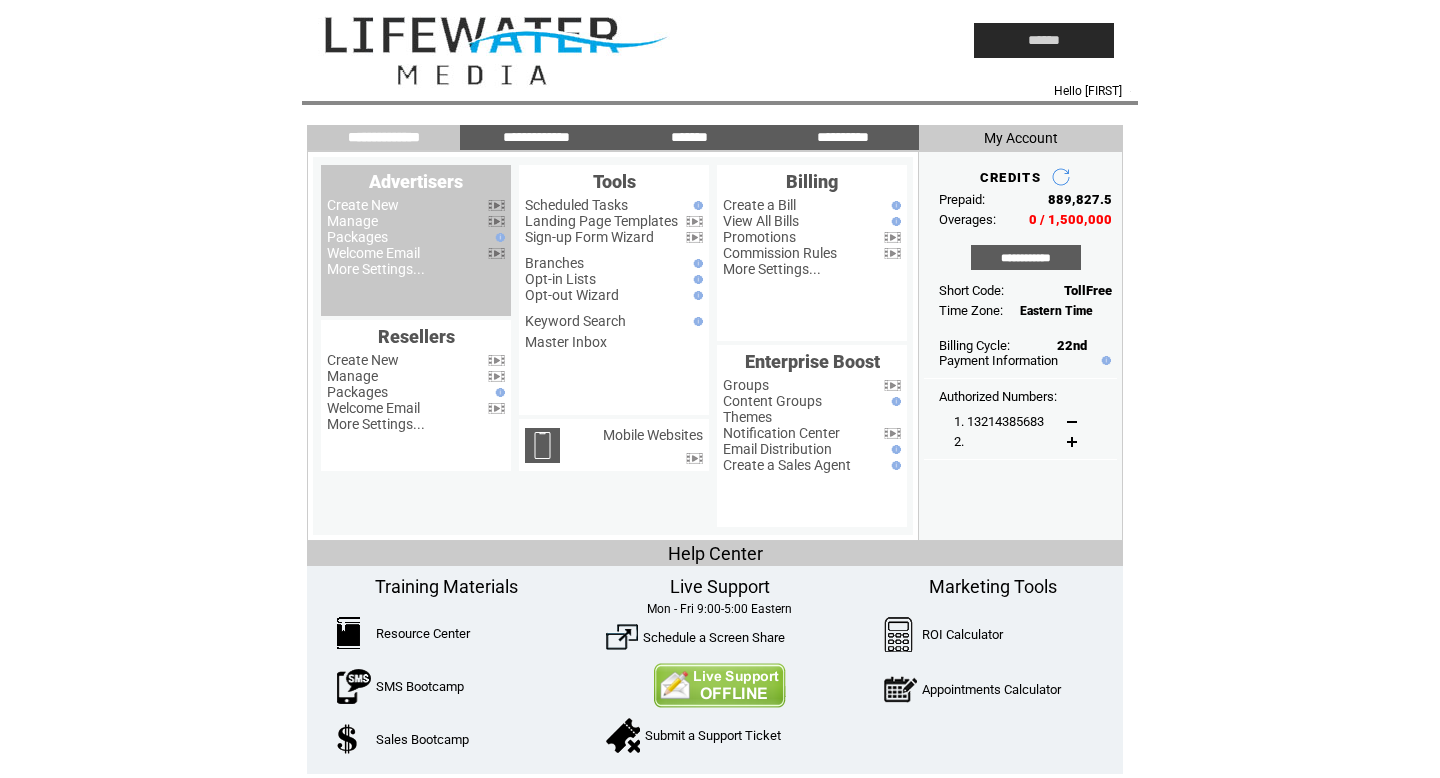 scroll, scrollTop: 0, scrollLeft: 0, axis: both 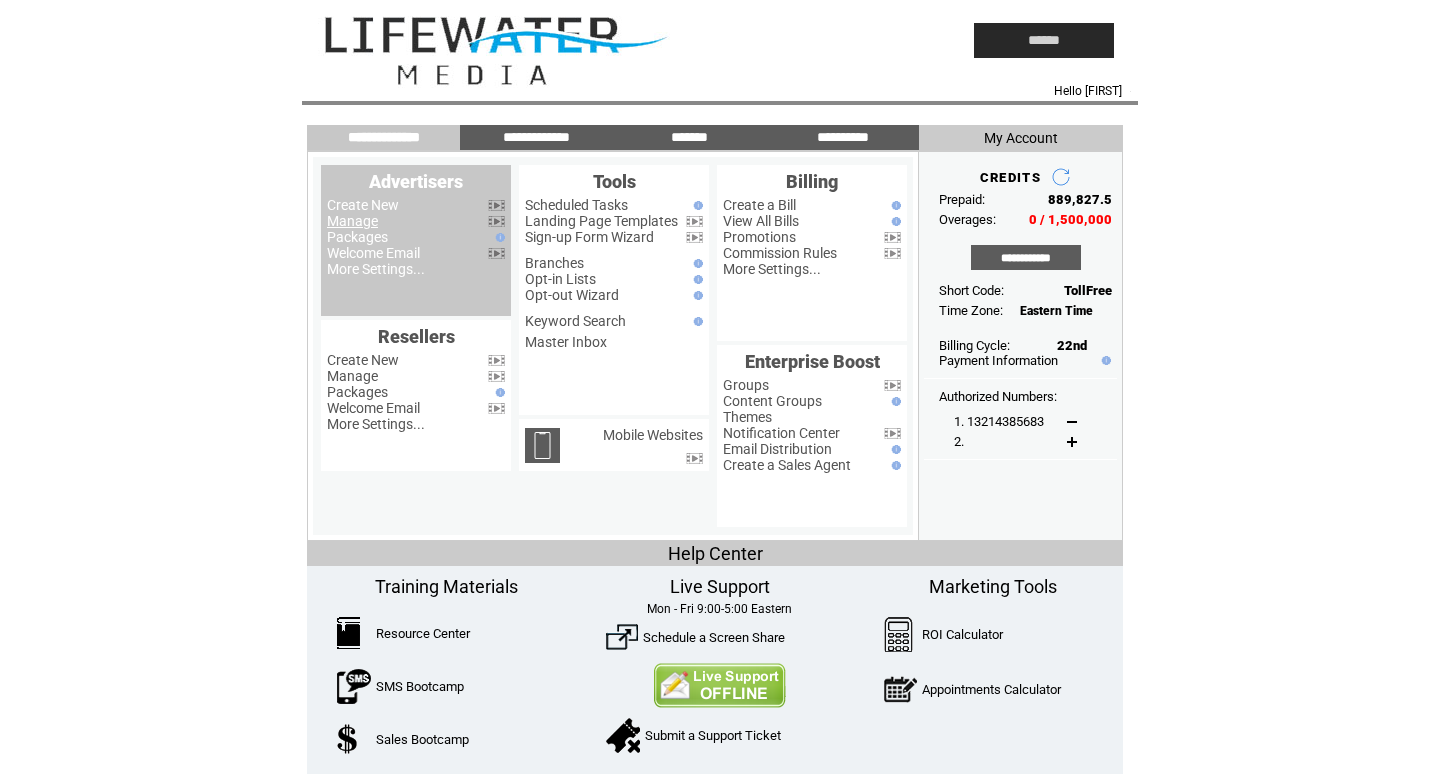 click on "Manage" at bounding box center (352, 221) 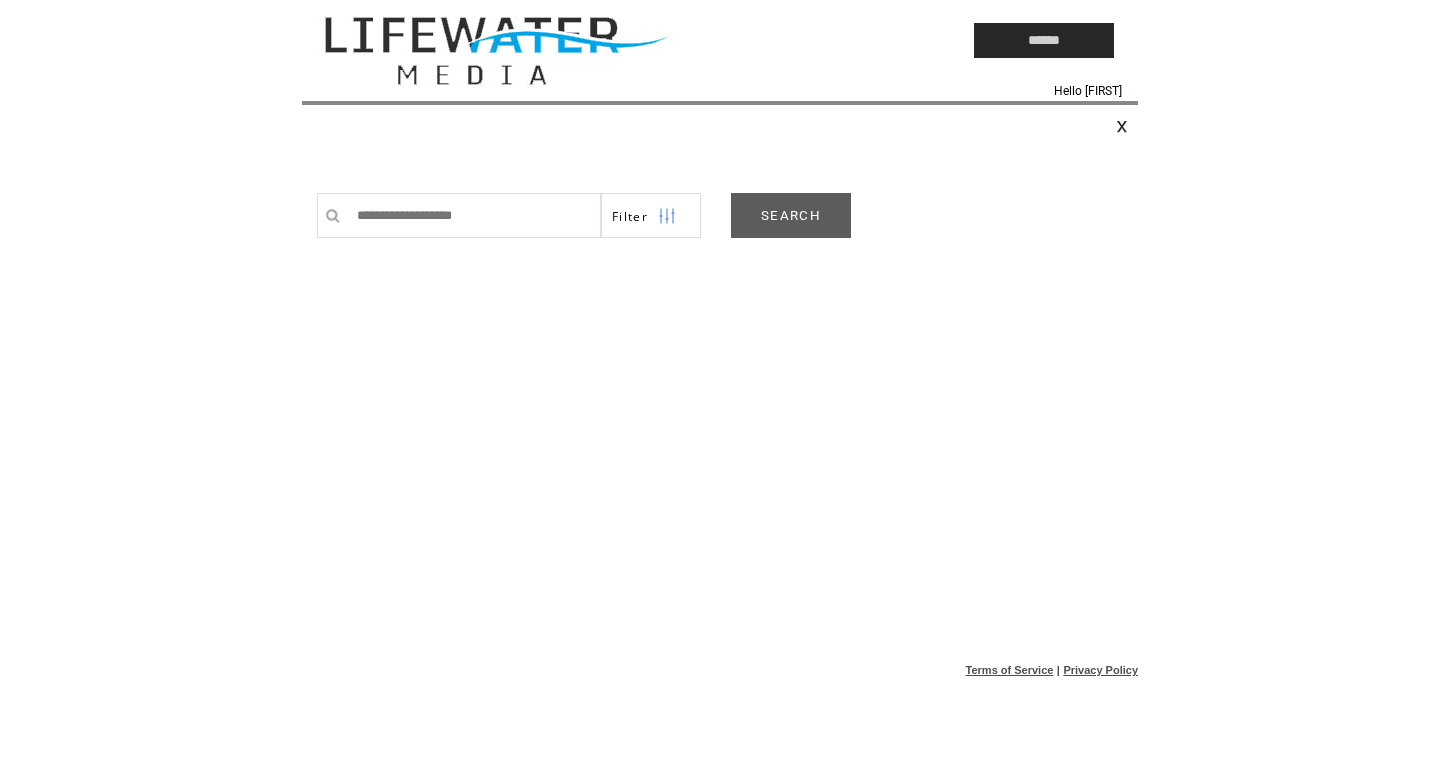 scroll, scrollTop: 0, scrollLeft: 0, axis: both 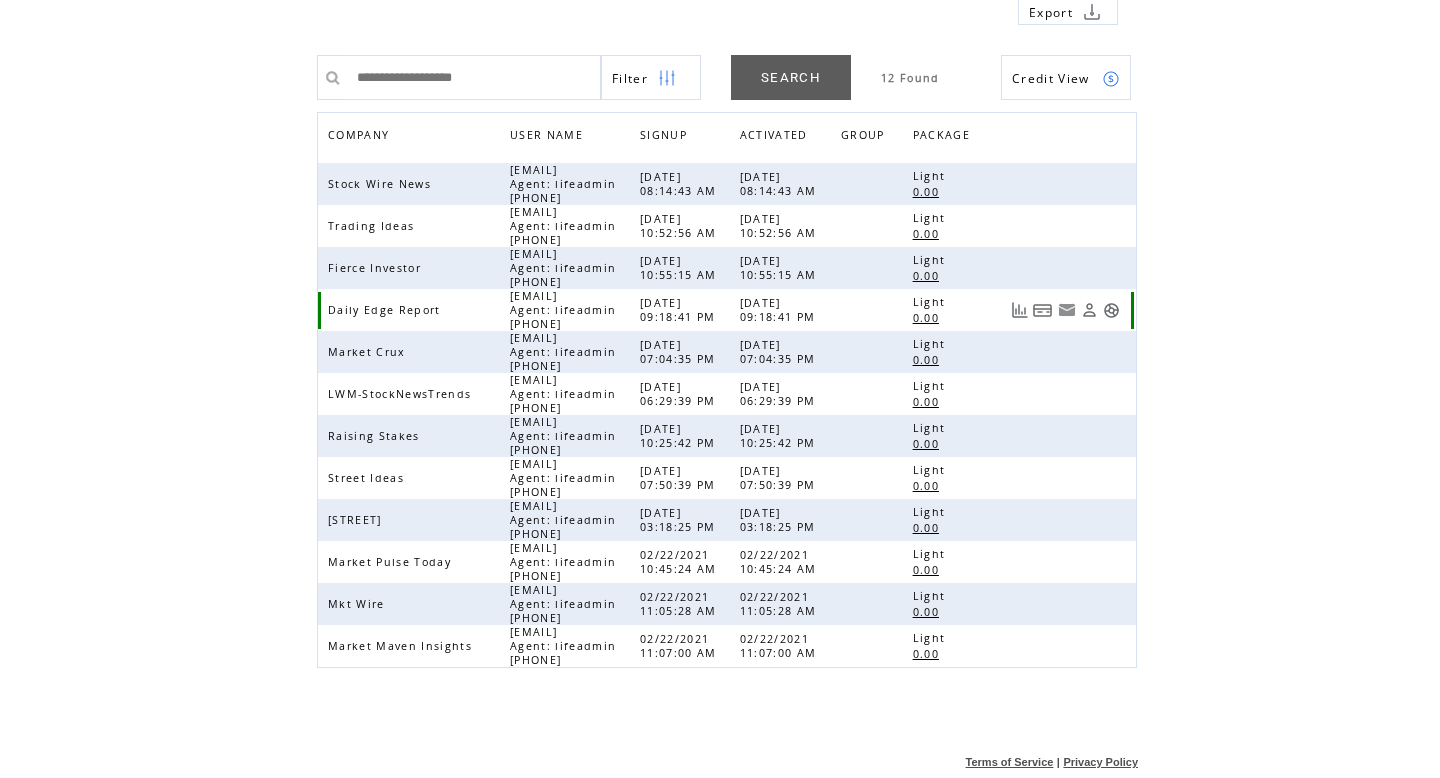 click at bounding box center [1111, 310] 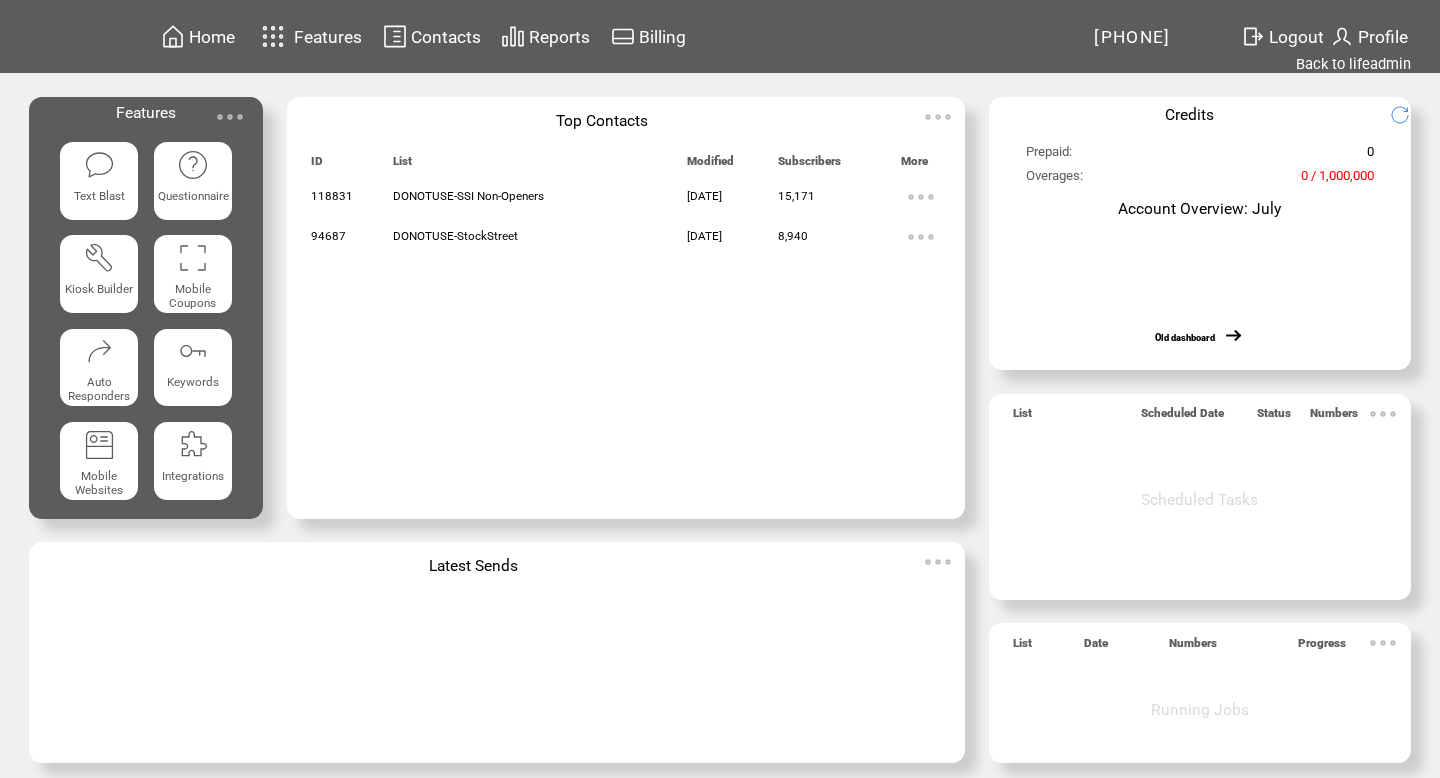 scroll, scrollTop: 0, scrollLeft: 0, axis: both 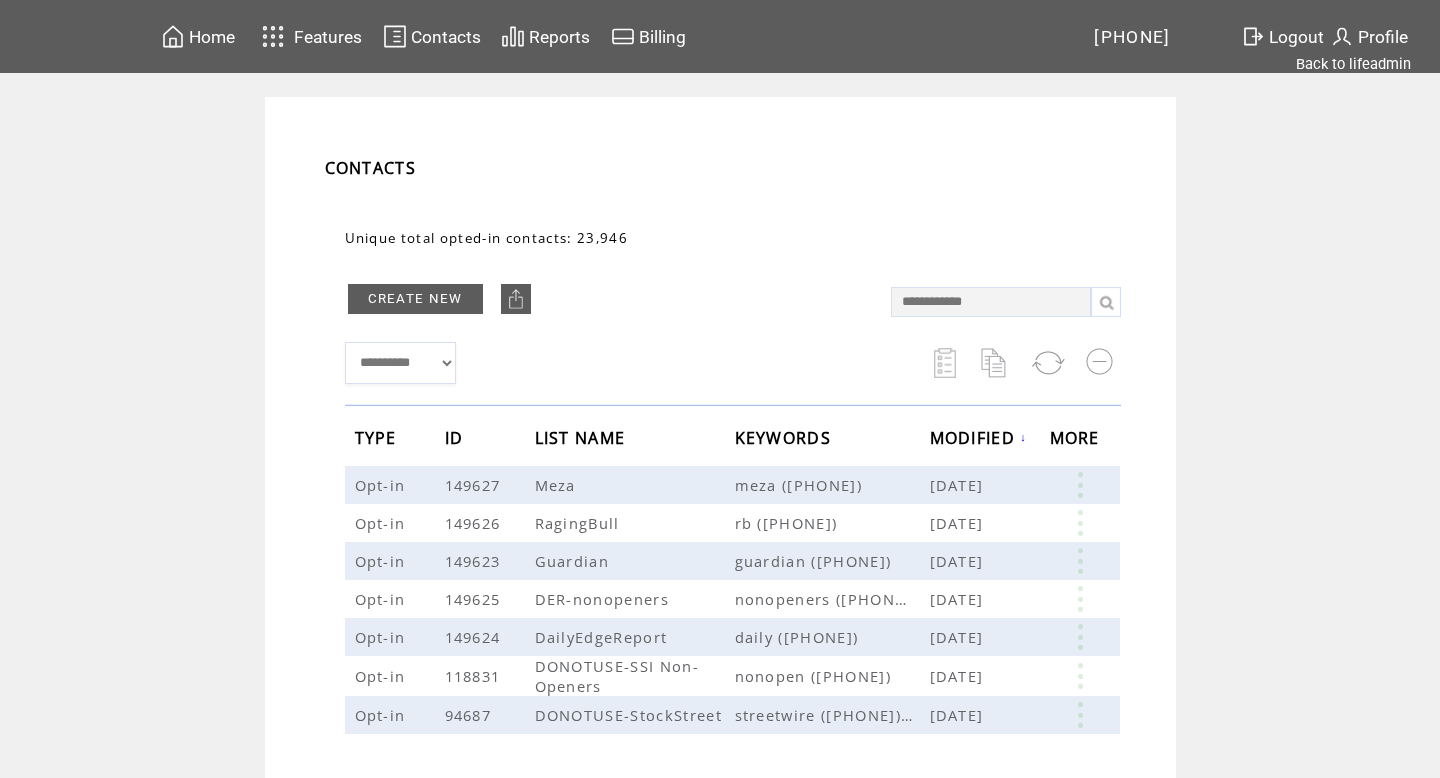 click on "Back to lifeadmin" at bounding box center [1353, 64] 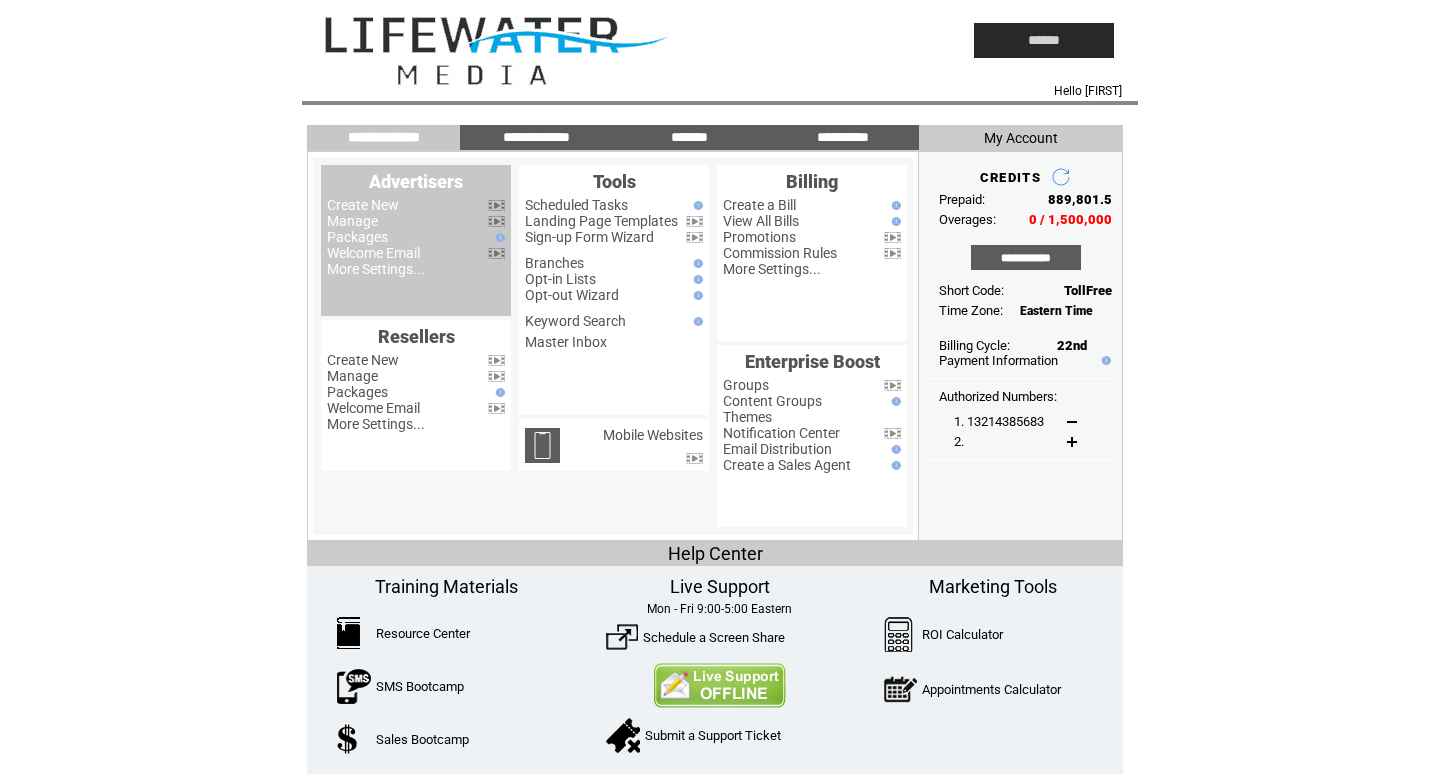 scroll, scrollTop: 0, scrollLeft: 0, axis: both 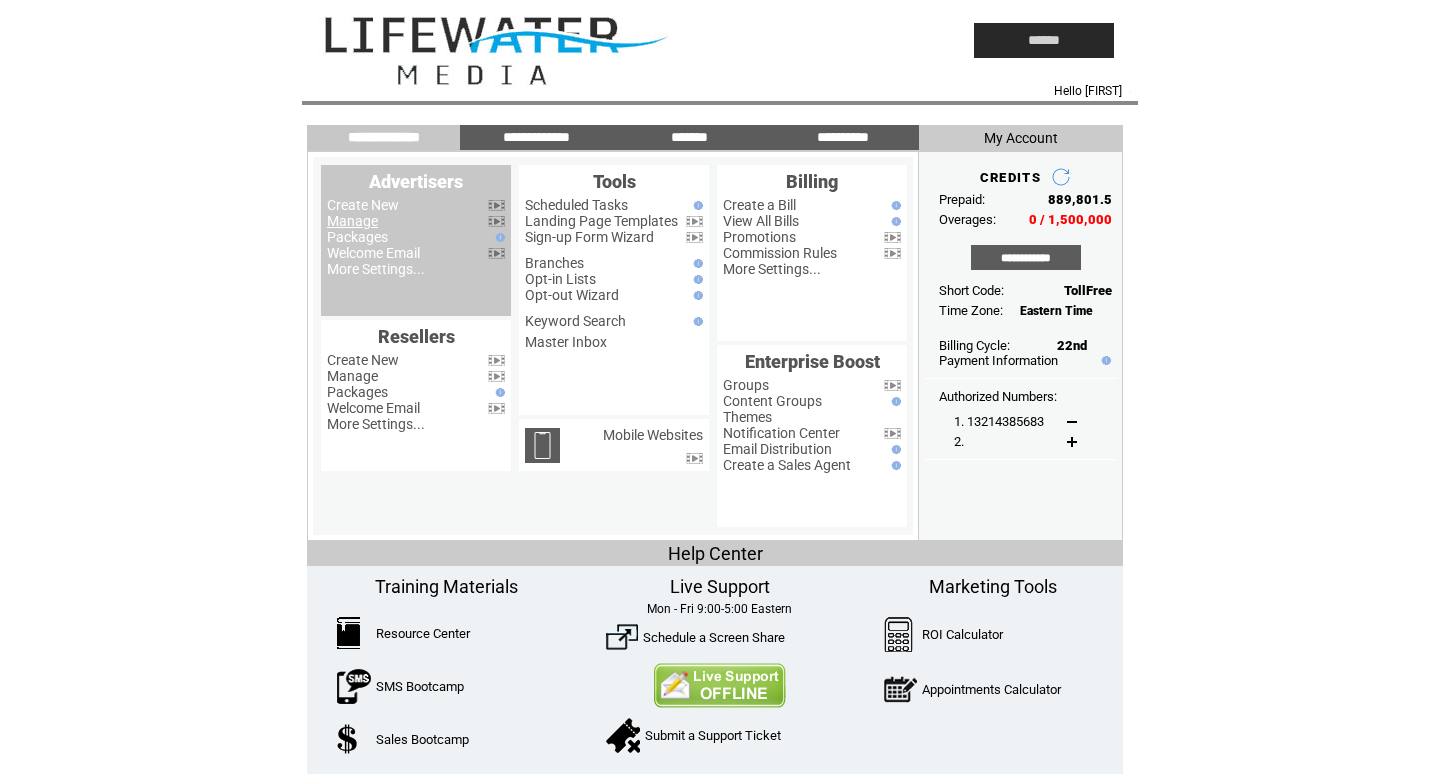 click on "Manage" at bounding box center (352, 221) 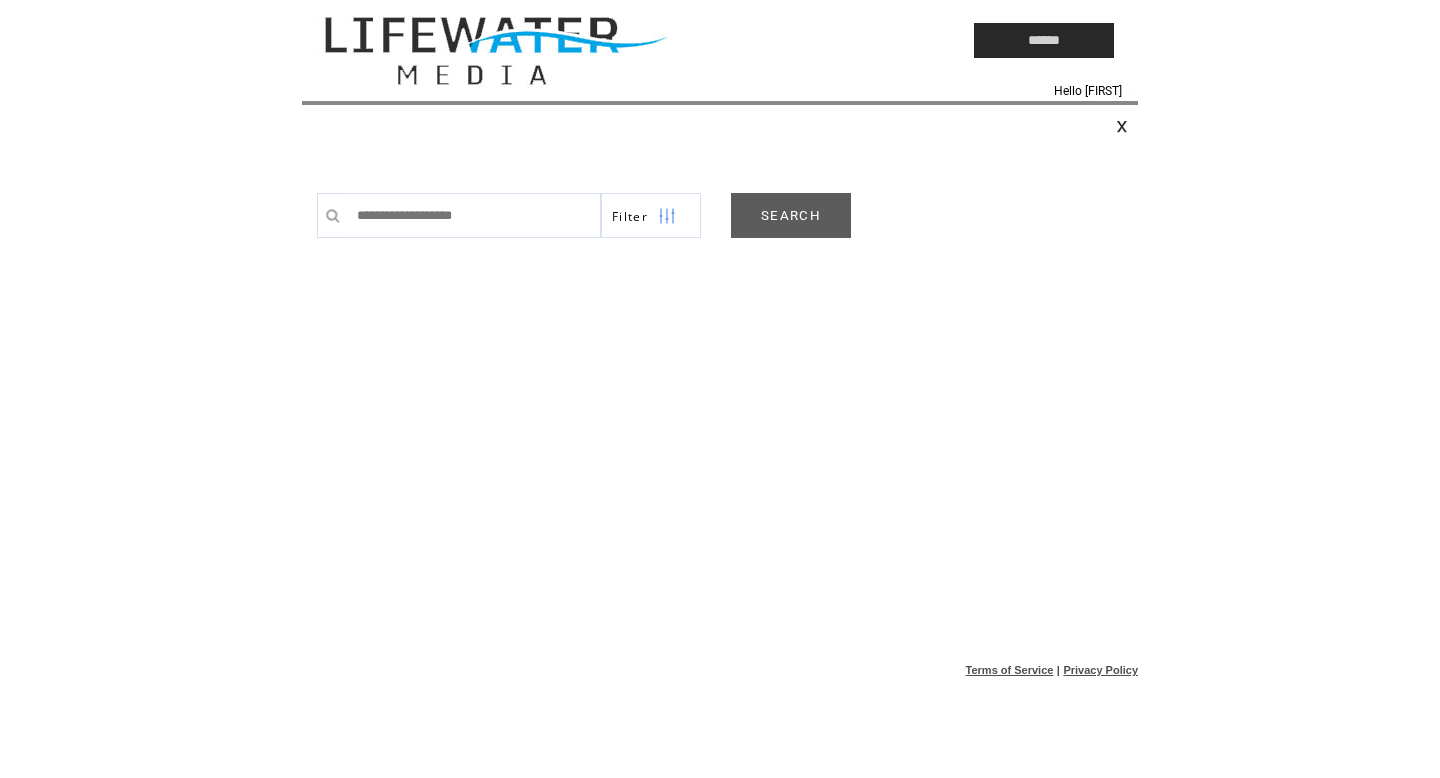 scroll, scrollTop: 0, scrollLeft: 0, axis: both 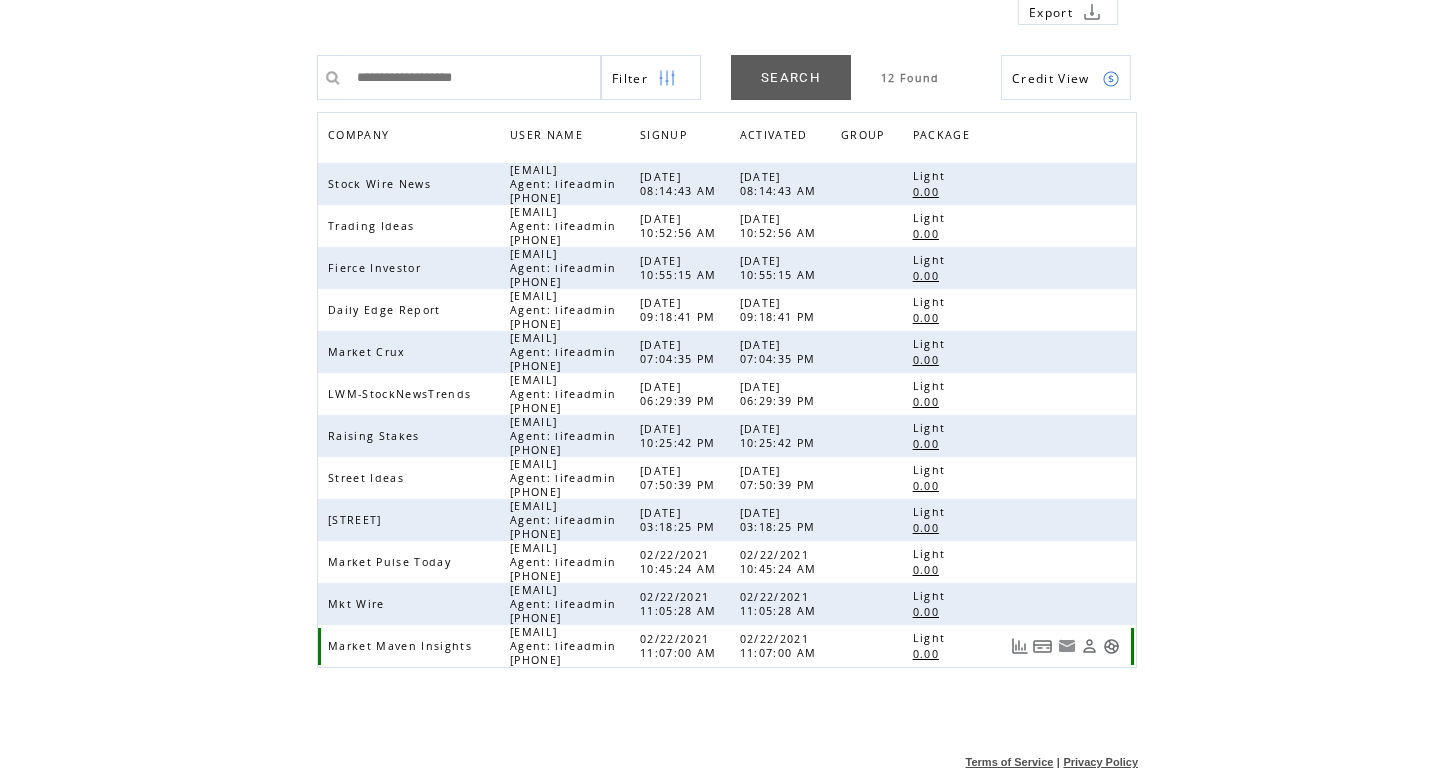 click at bounding box center [1111, 646] 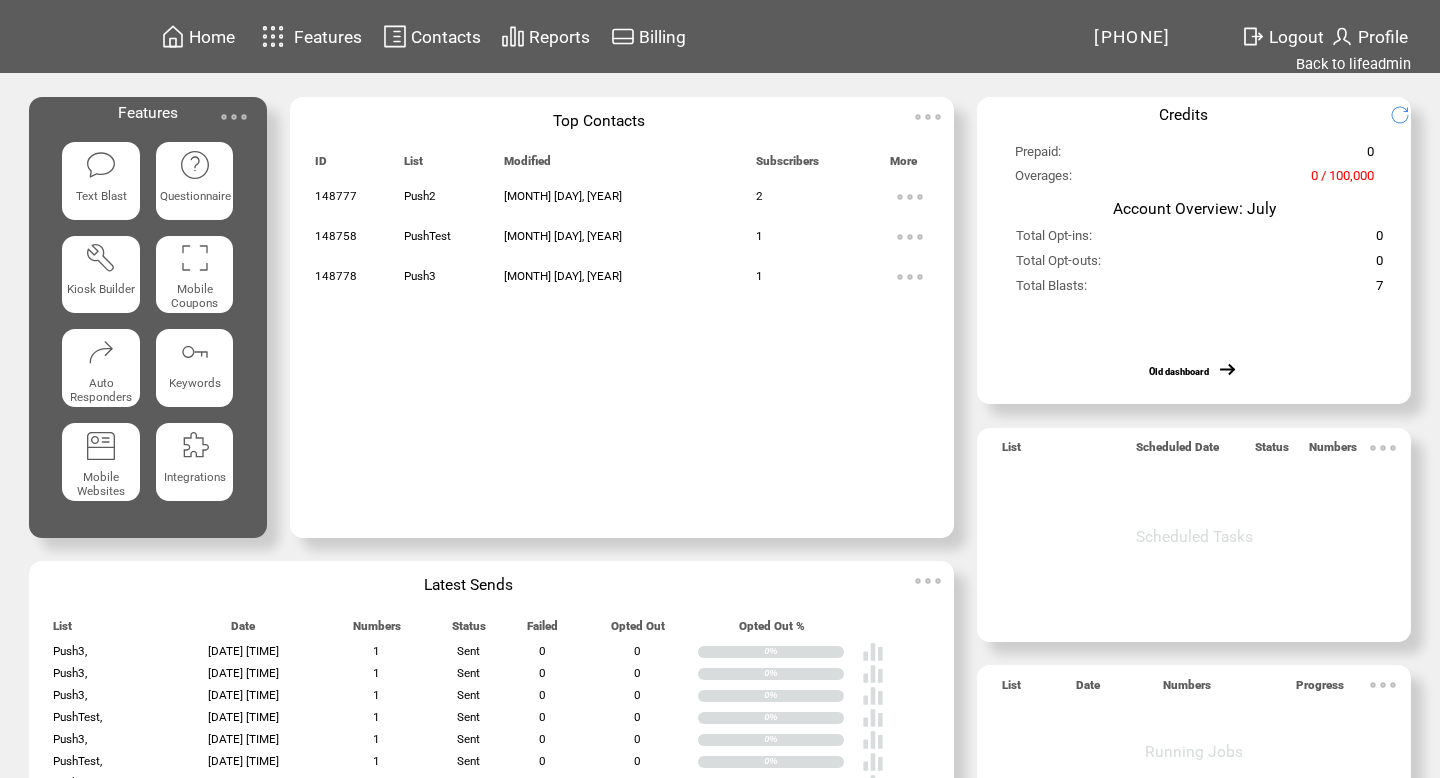scroll, scrollTop: 0, scrollLeft: 0, axis: both 